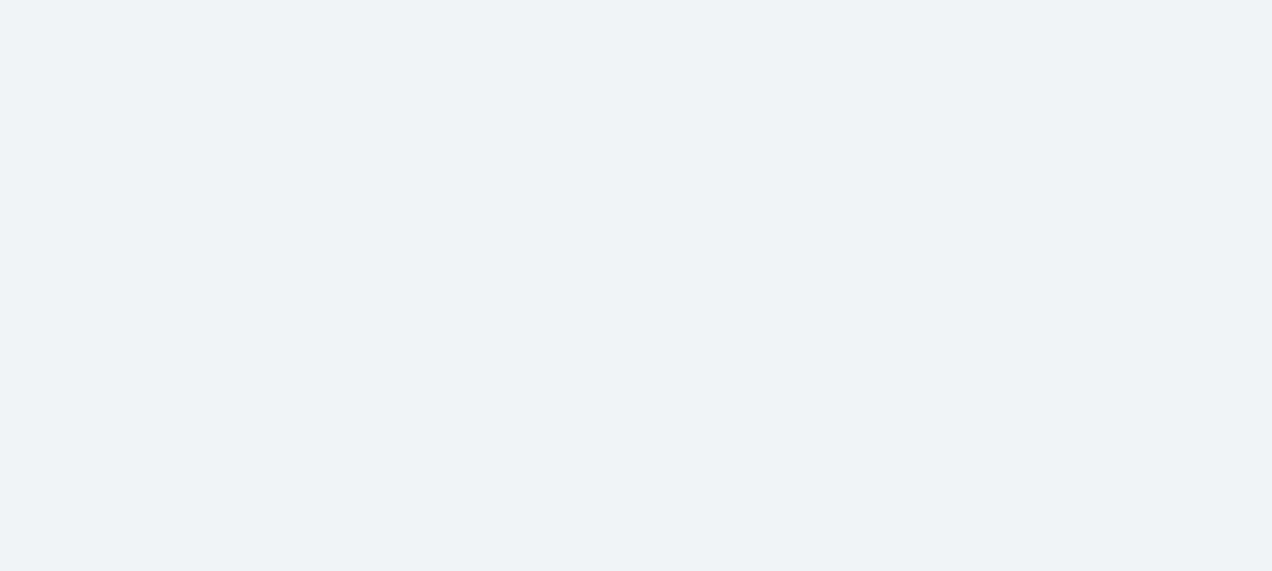 scroll, scrollTop: 0, scrollLeft: 0, axis: both 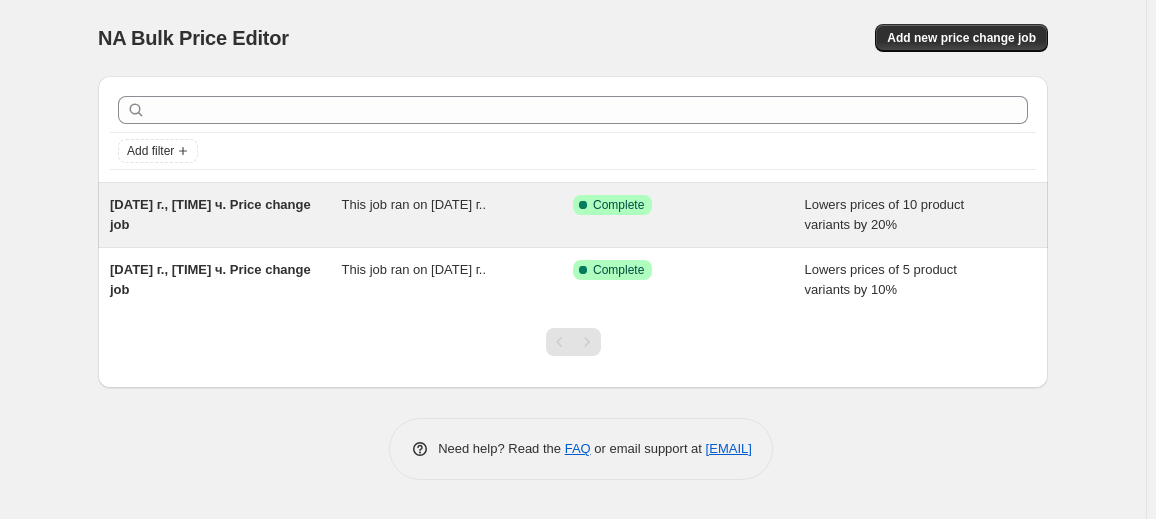 click on "Success Complete Complete" at bounding box center (689, 215) 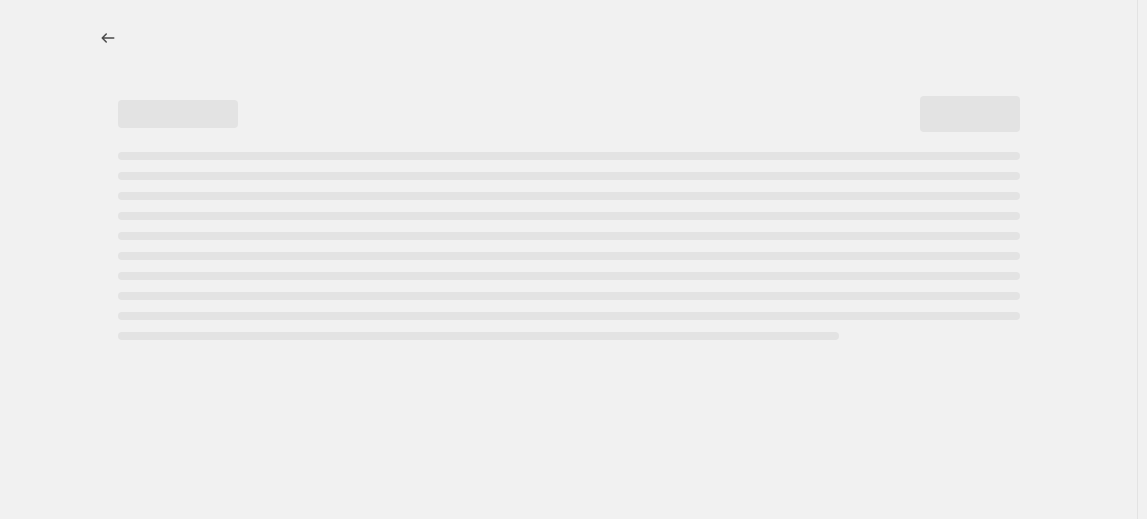 select on "percentage" 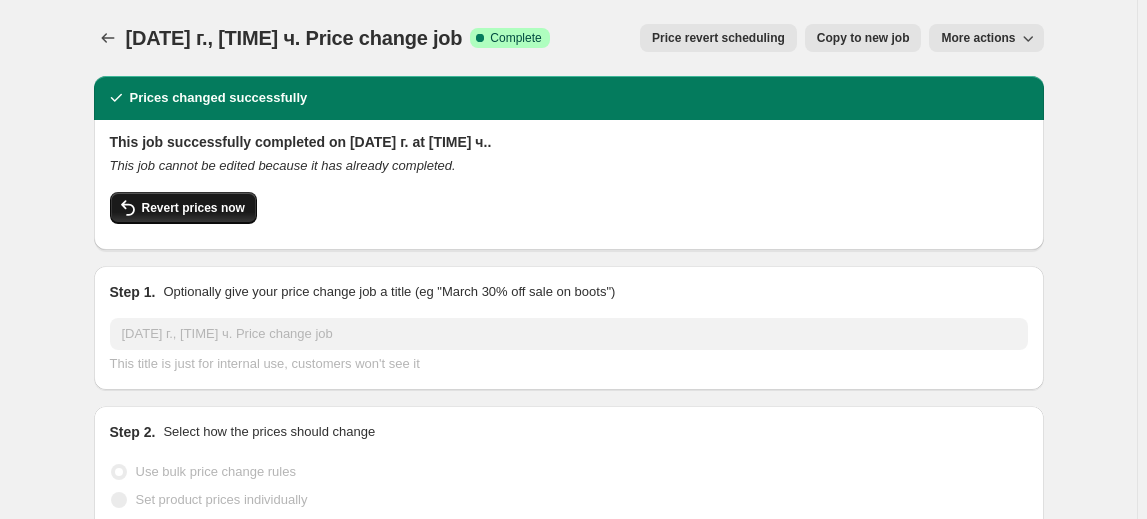click on "Revert prices now" at bounding box center [193, 208] 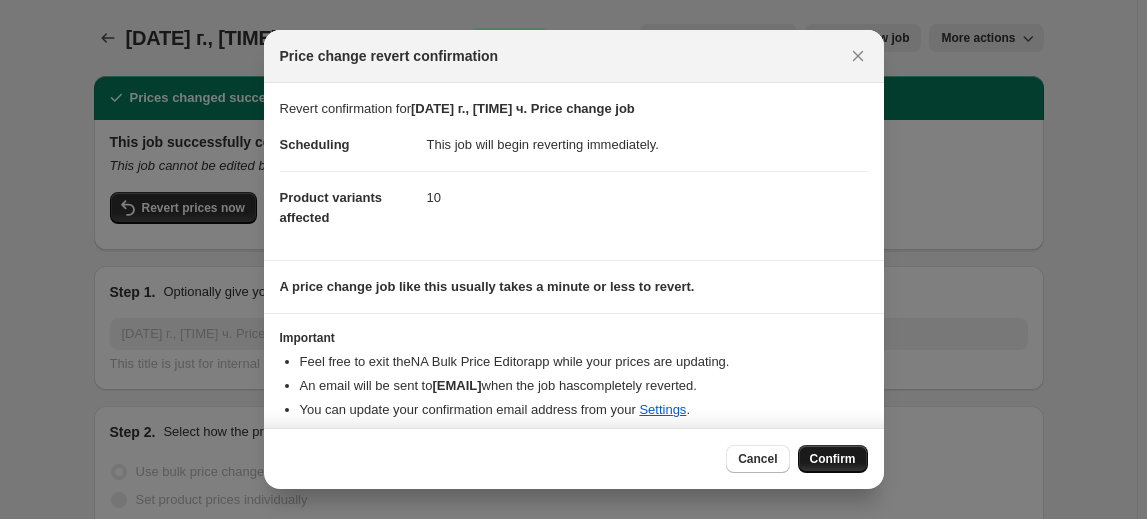 click on "Confirm" at bounding box center [833, 459] 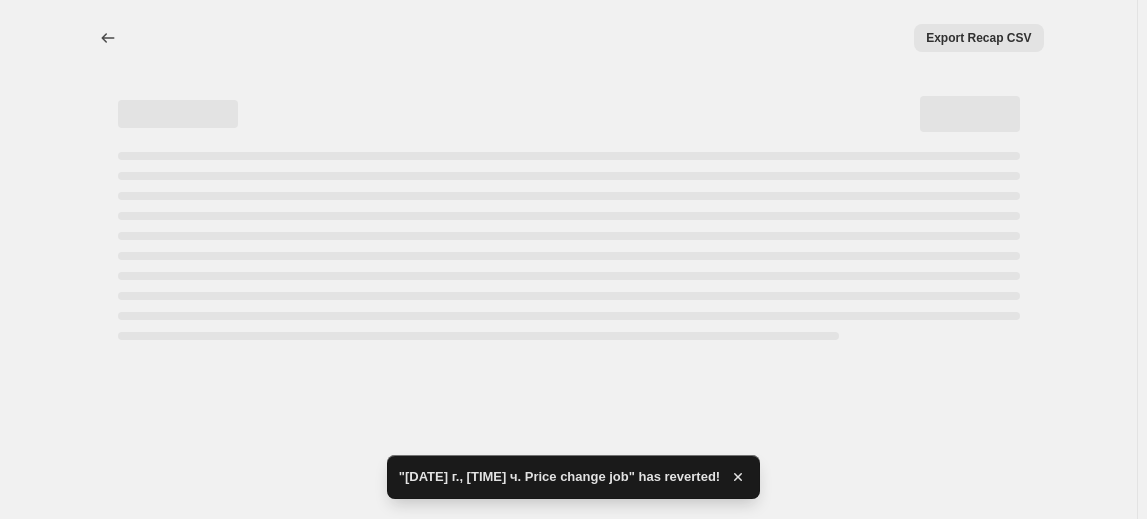 select on "percentage" 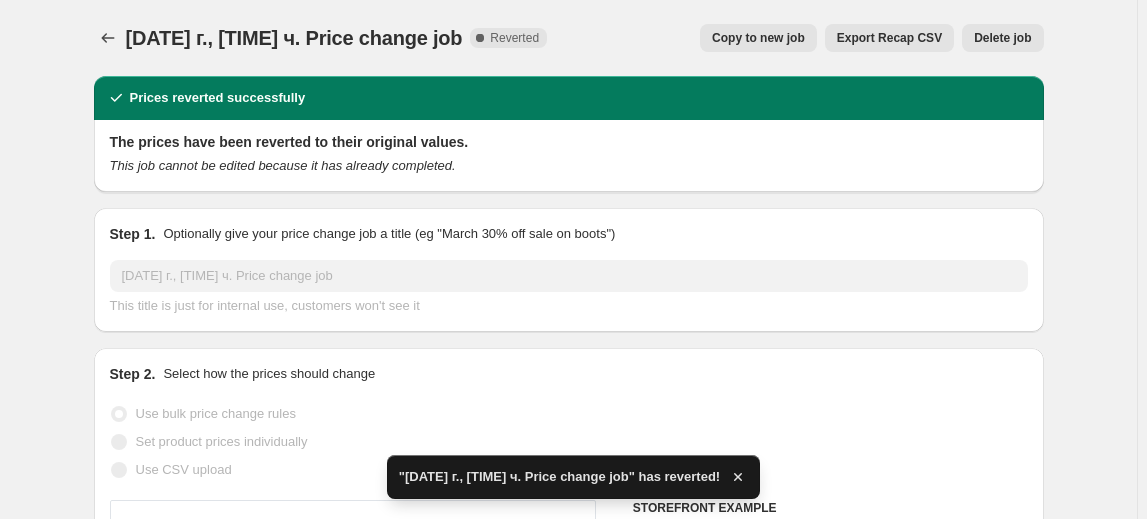 click on "Delete job" at bounding box center [1002, 38] 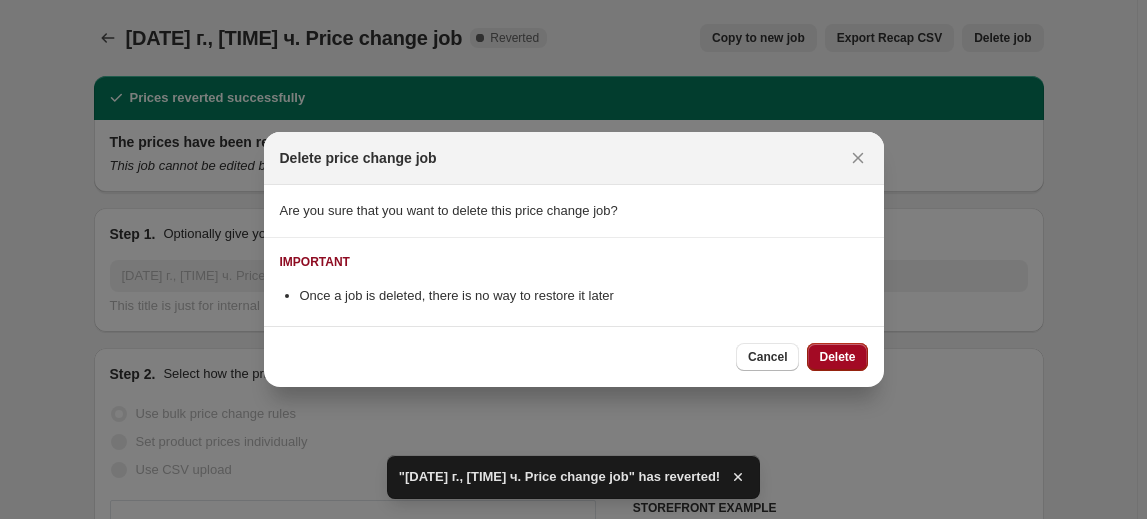 click on "Delete" at bounding box center (837, 357) 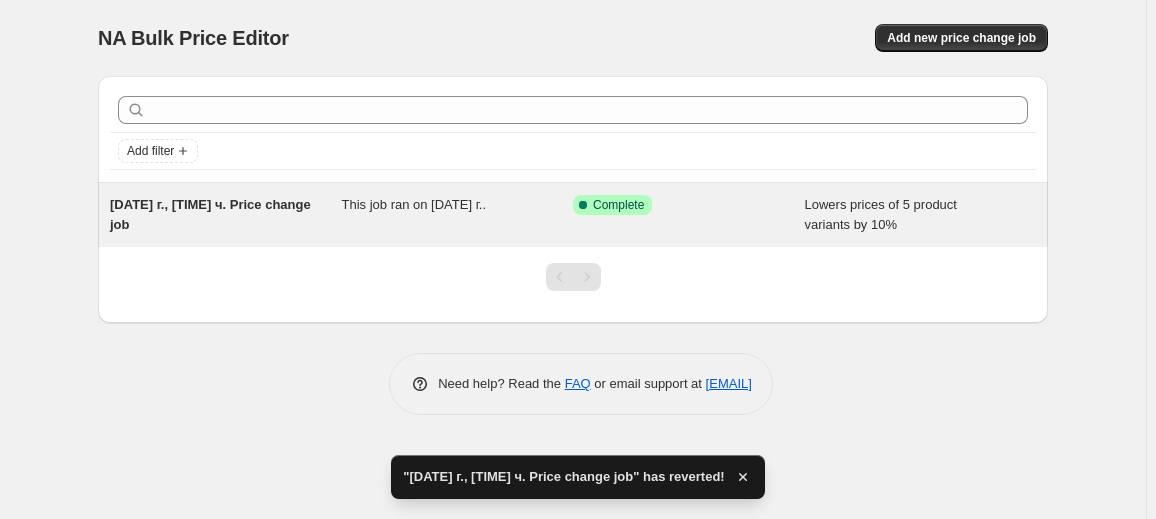 click on "Success Complete Complete" at bounding box center (689, 215) 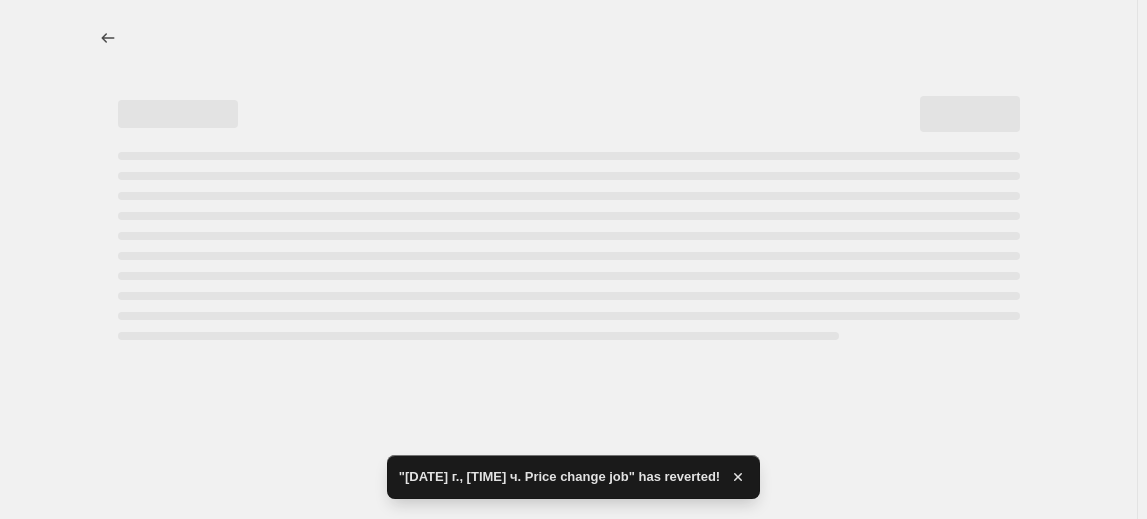 select on "percentage" 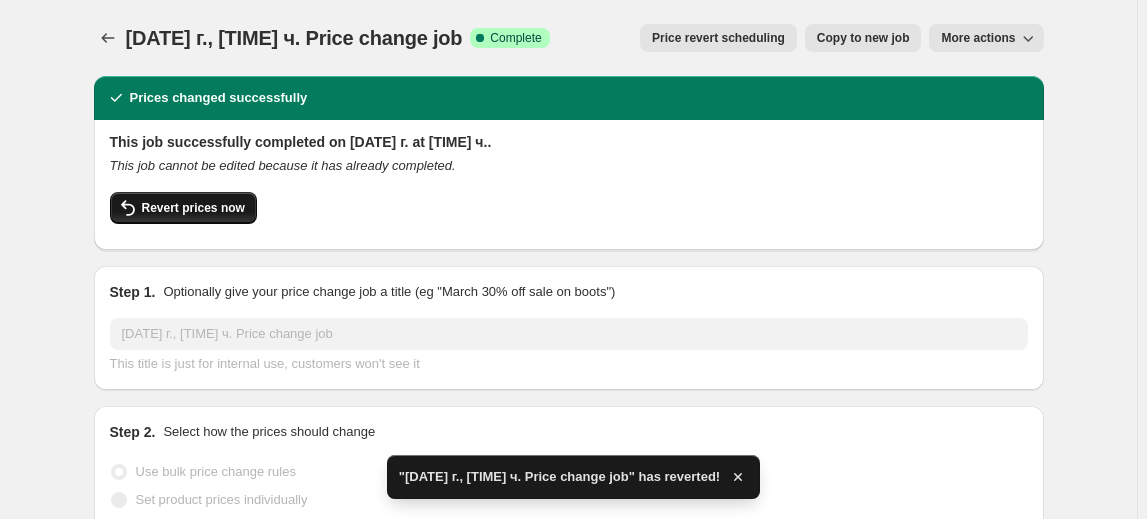 click on "Revert prices now" at bounding box center (183, 208) 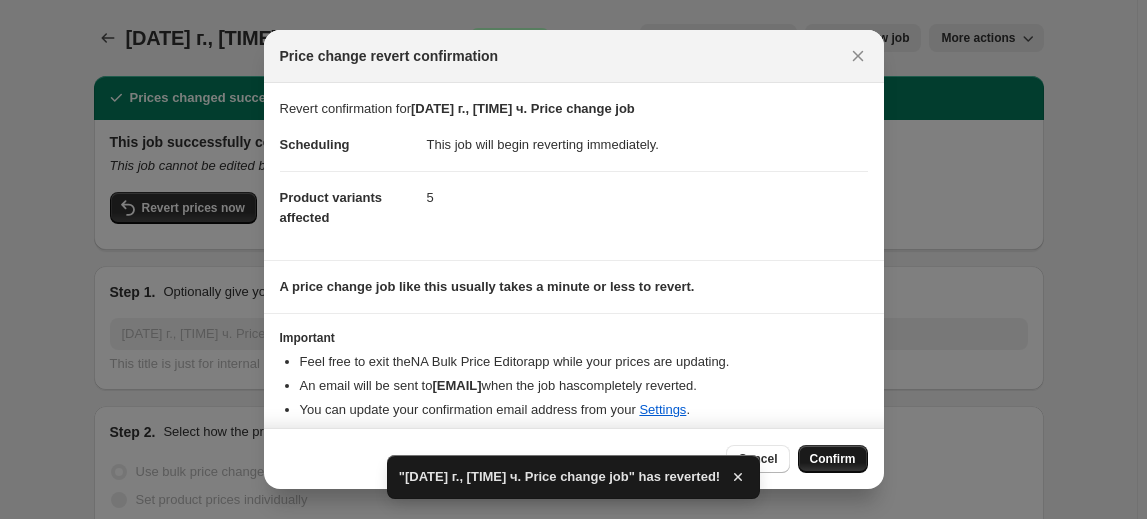 click on "Confirm" at bounding box center [833, 459] 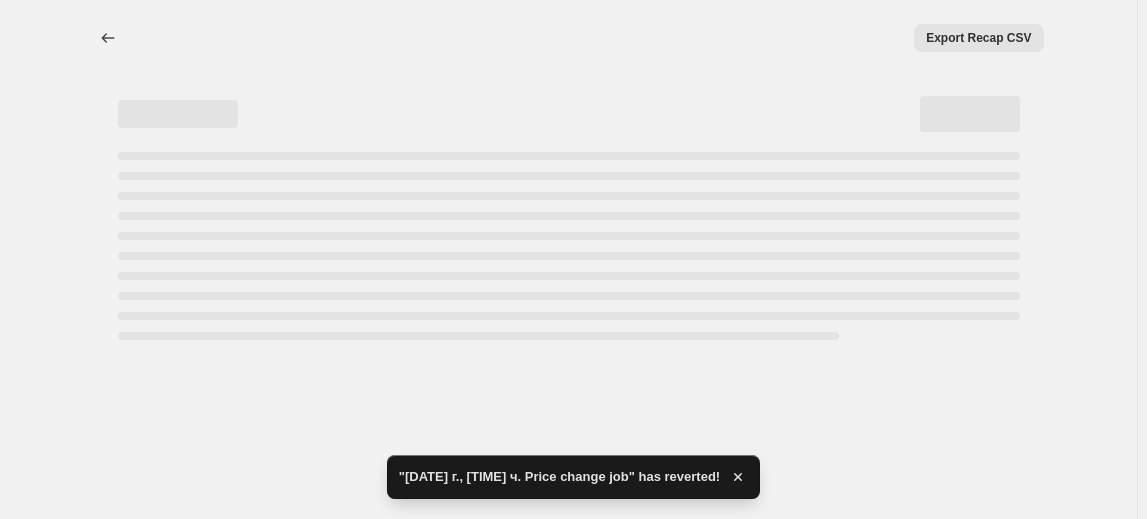 select on "percentage" 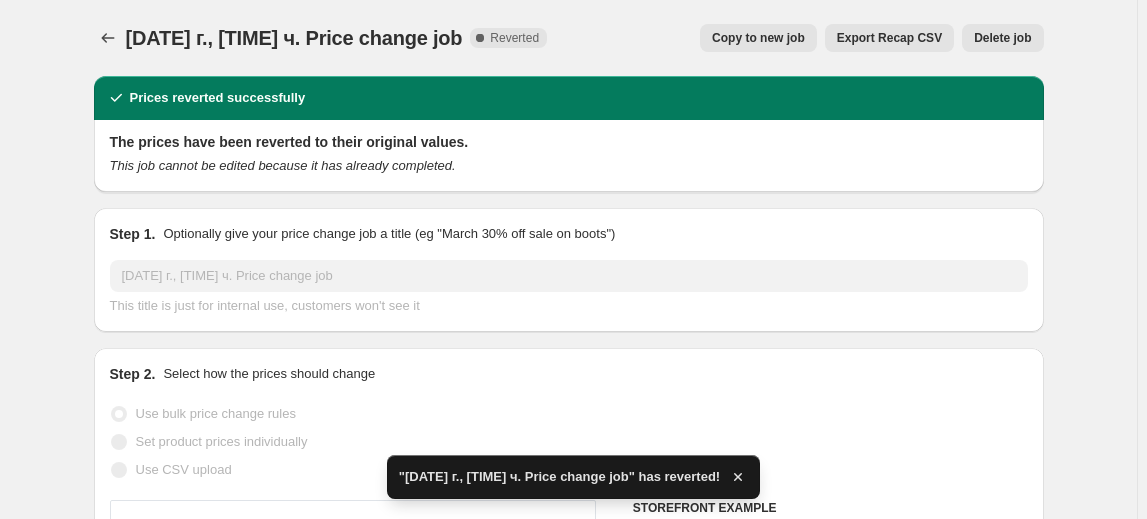 click on "Delete job" at bounding box center (1002, 38) 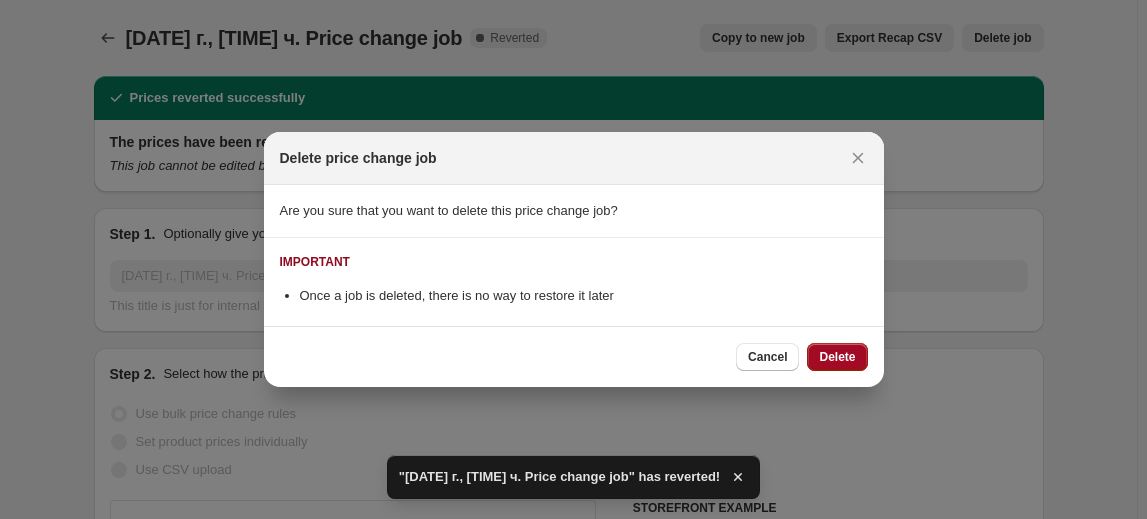 click on "Delete" at bounding box center [837, 357] 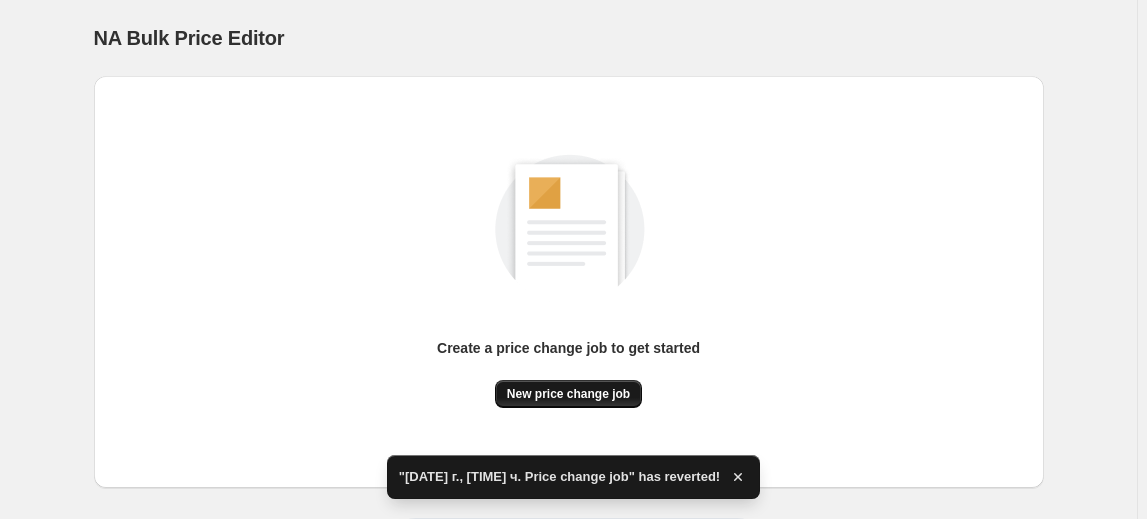 click on "New price change job" at bounding box center (568, 394) 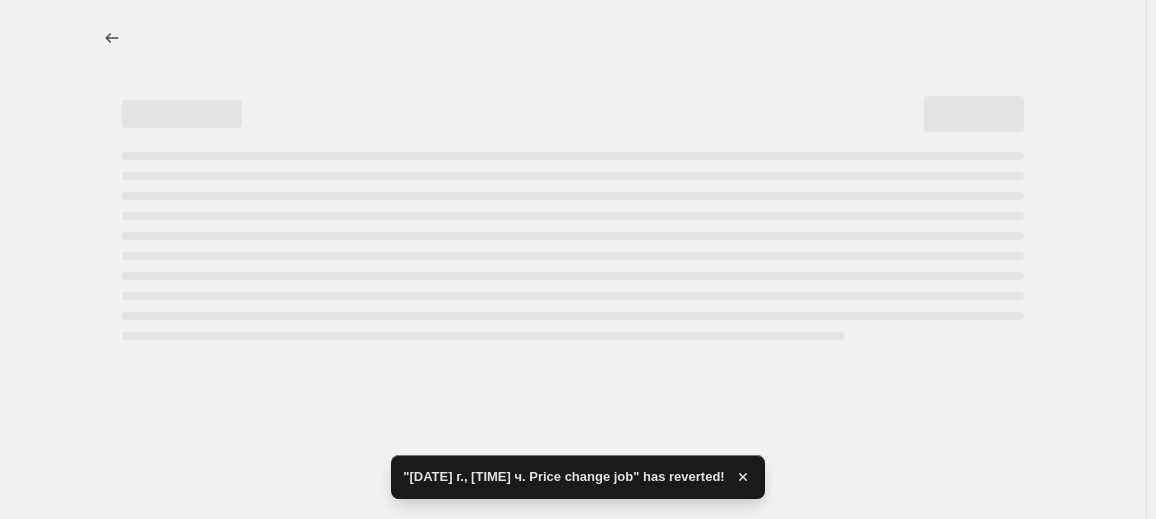 select on "percentage" 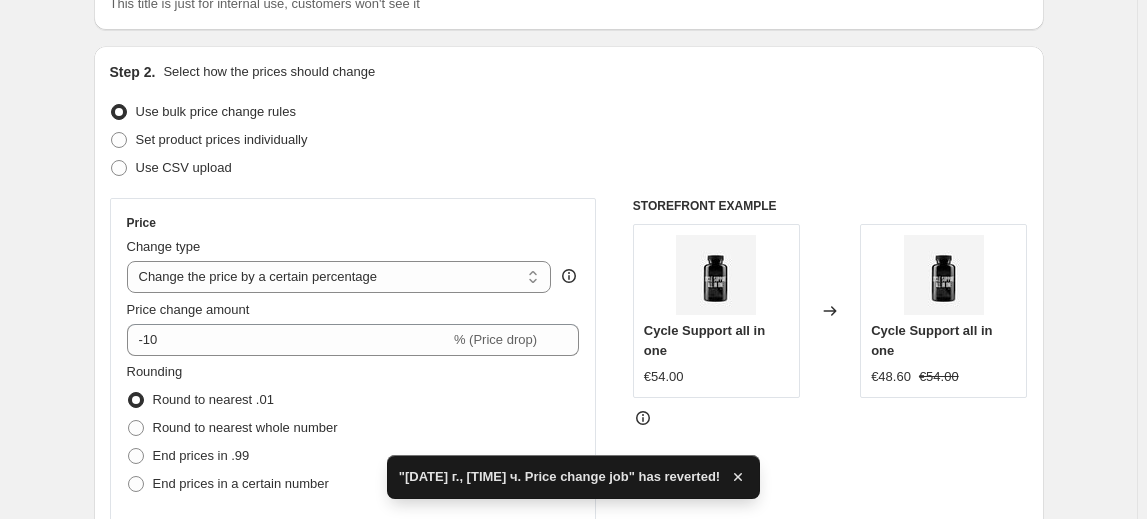 scroll, scrollTop: 181, scrollLeft: 0, axis: vertical 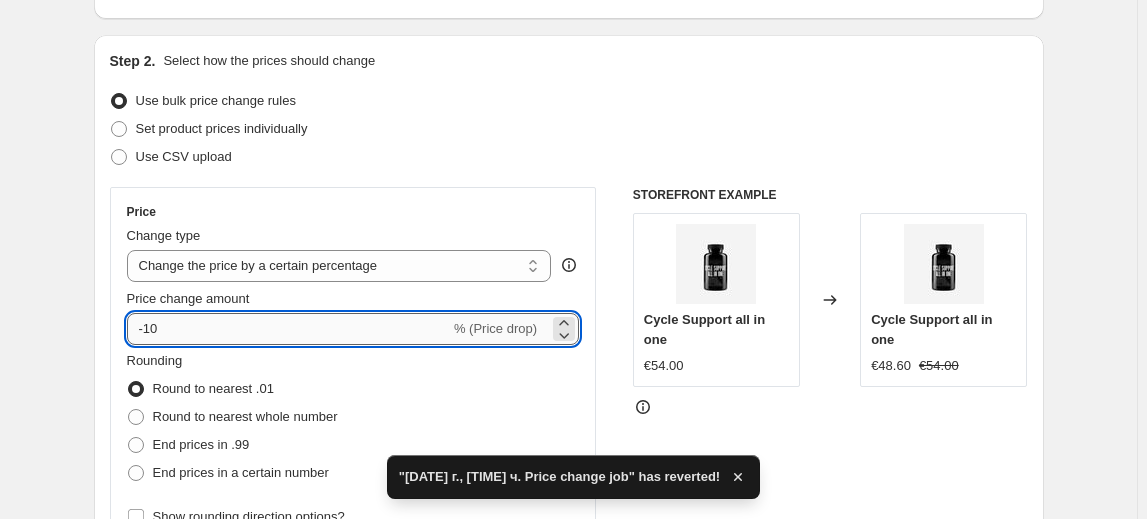 click on "-10" at bounding box center [288, 329] 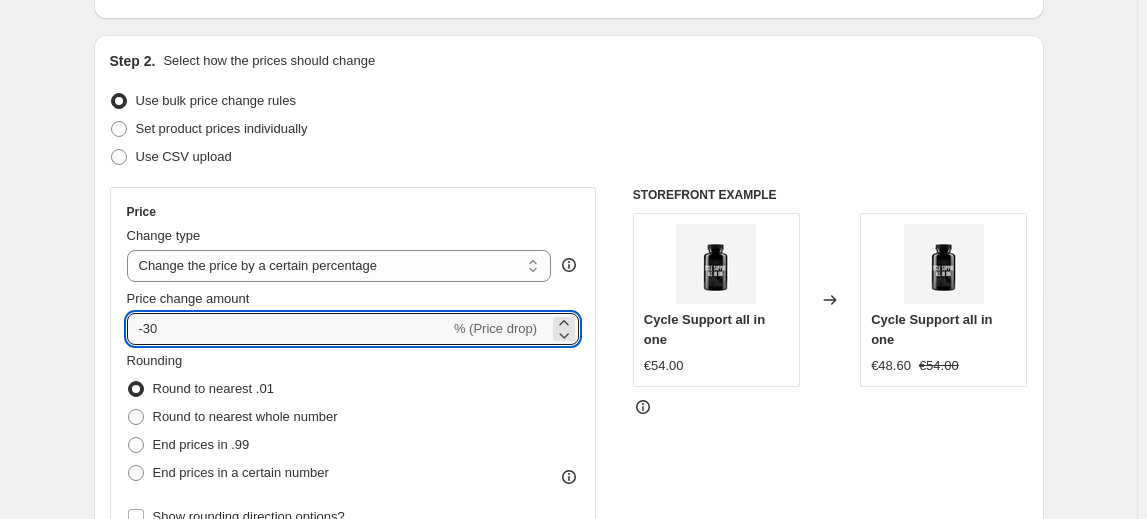 type on "-30" 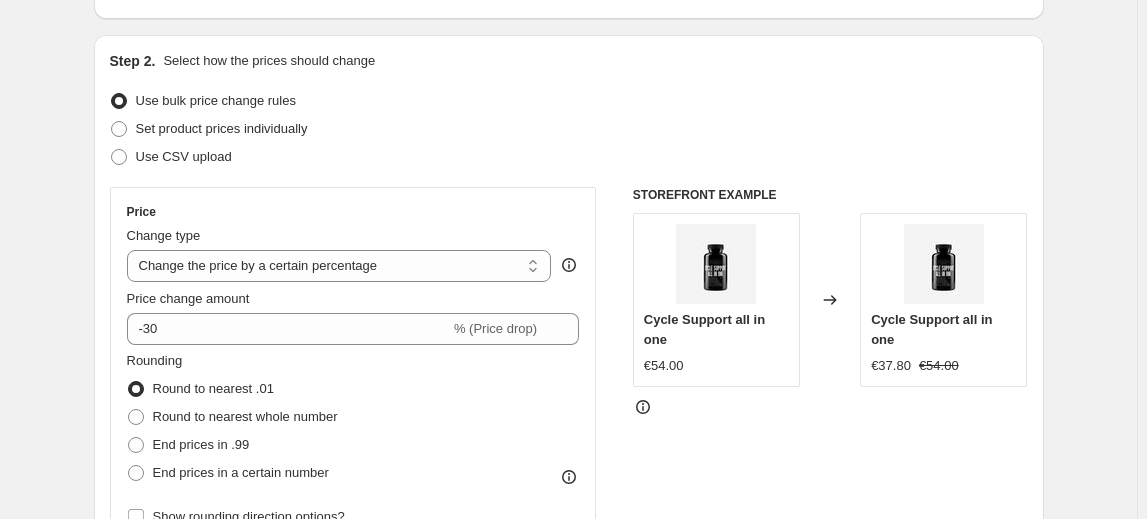 click on "Rounding Round to nearest .01 Round to nearest whole number End prices in .99 End prices in a certain number" at bounding box center (232, 419) 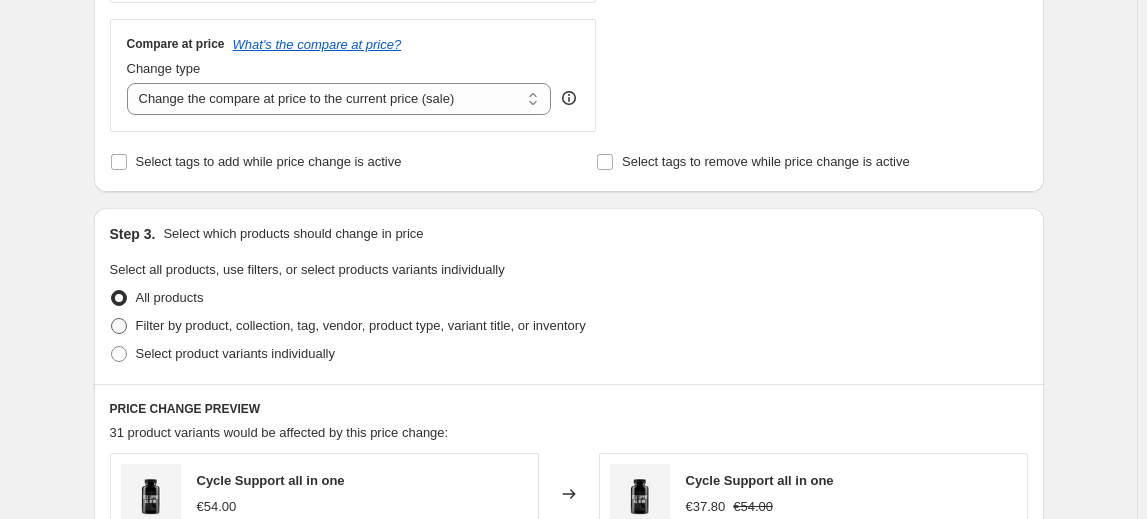 scroll, scrollTop: 727, scrollLeft: 0, axis: vertical 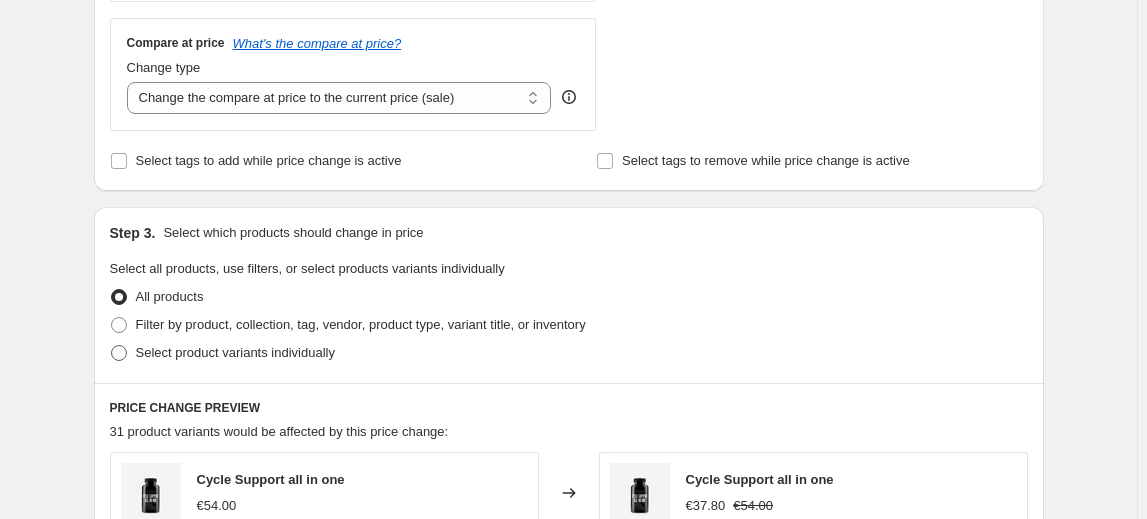 click on "Select product variants individually" at bounding box center (235, 352) 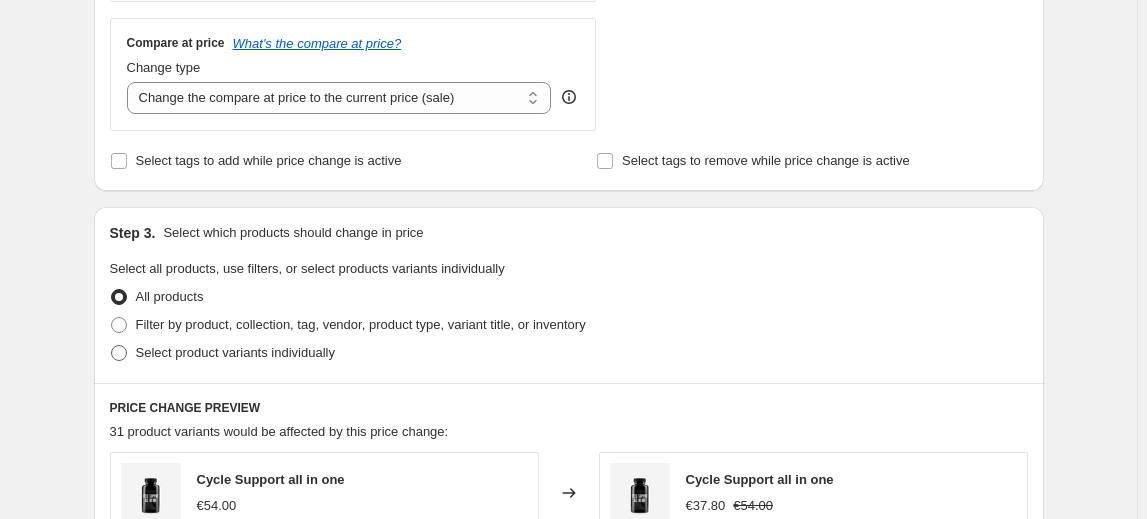 radio on "true" 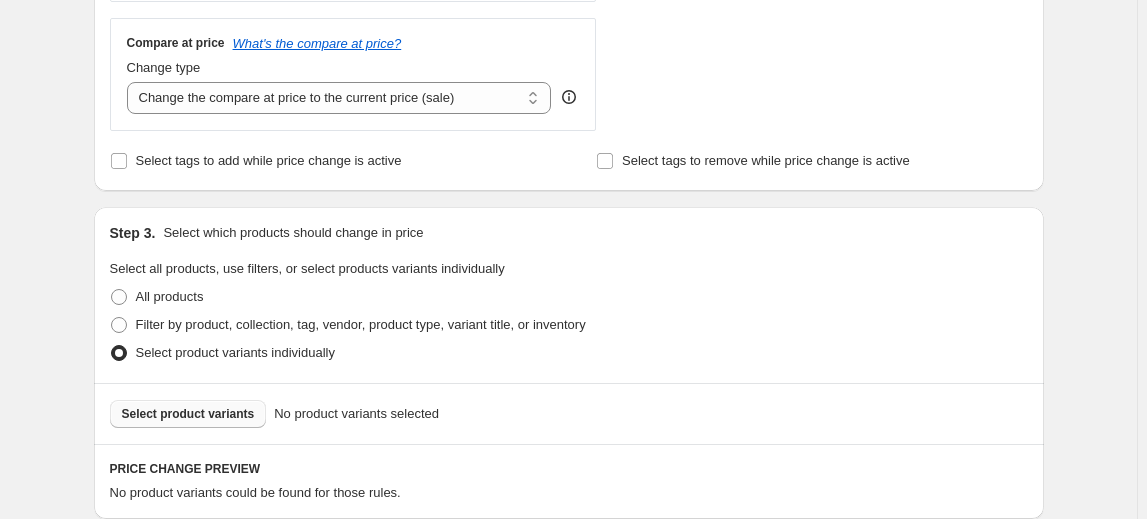 click on "Select product variants" at bounding box center [188, 414] 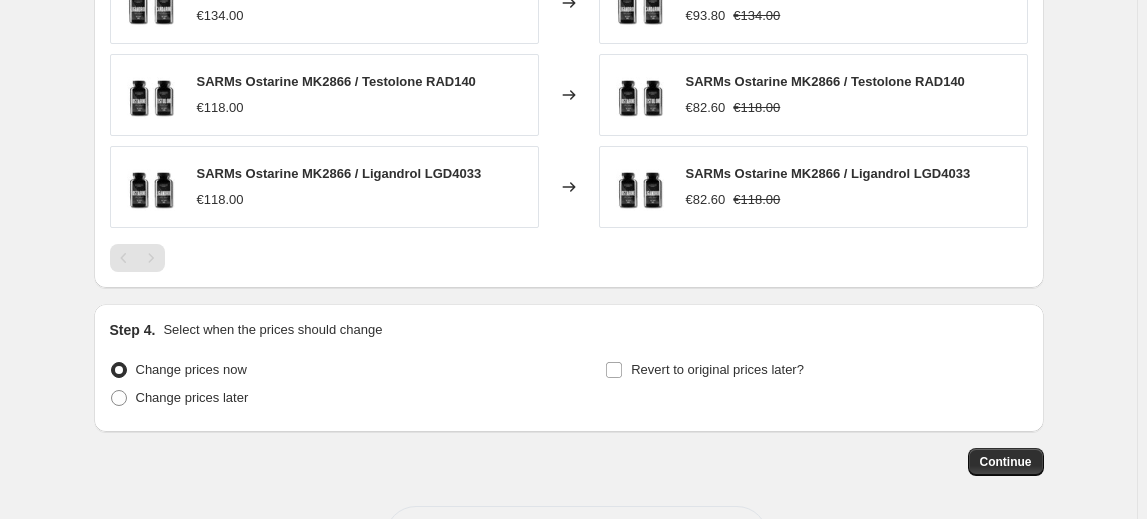 scroll, scrollTop: 1536, scrollLeft: 0, axis: vertical 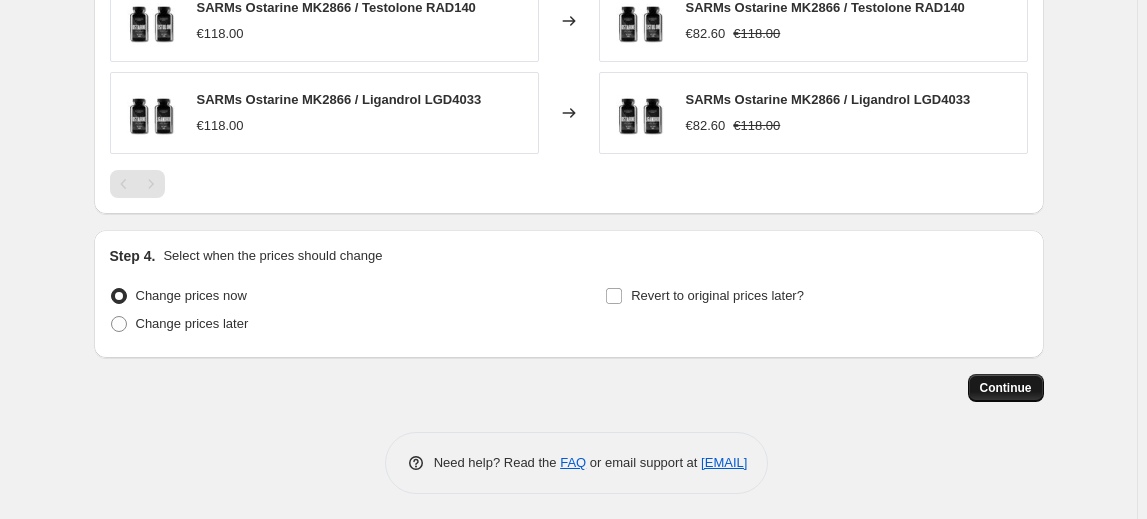click on "Continue" at bounding box center (1006, 388) 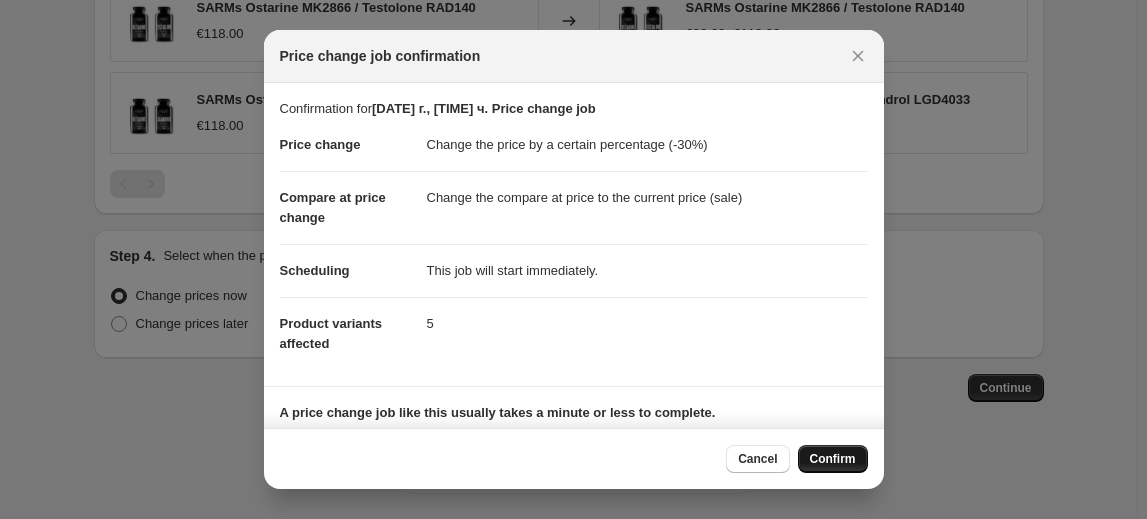 click on "Confirm" at bounding box center [833, 459] 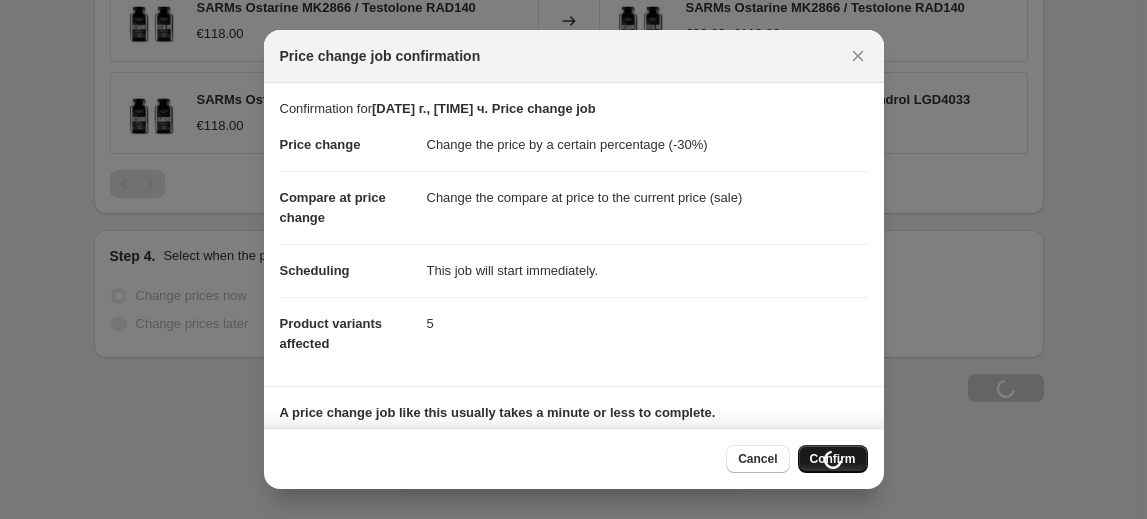 scroll, scrollTop: 1604, scrollLeft: 0, axis: vertical 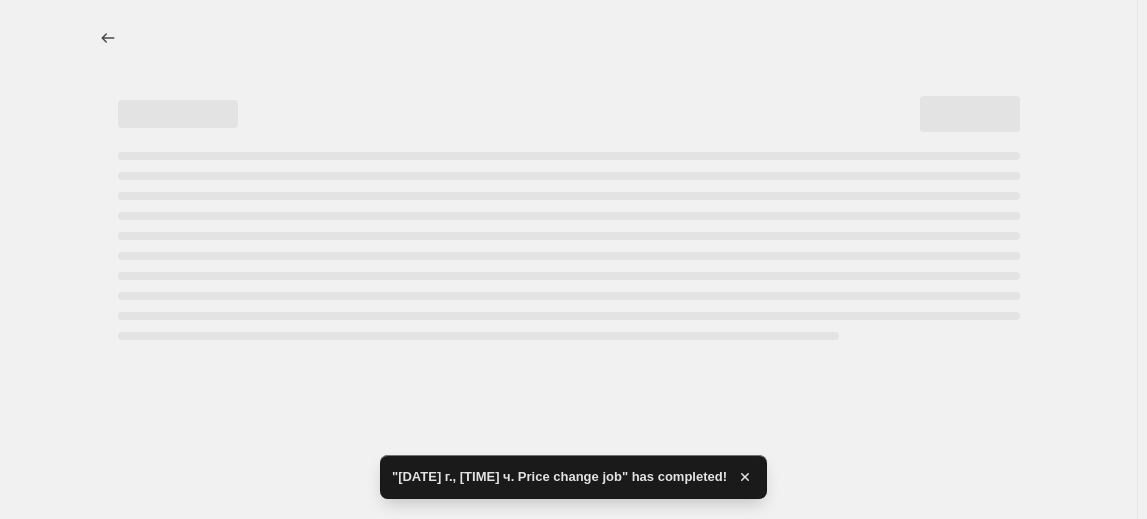 select on "percentage" 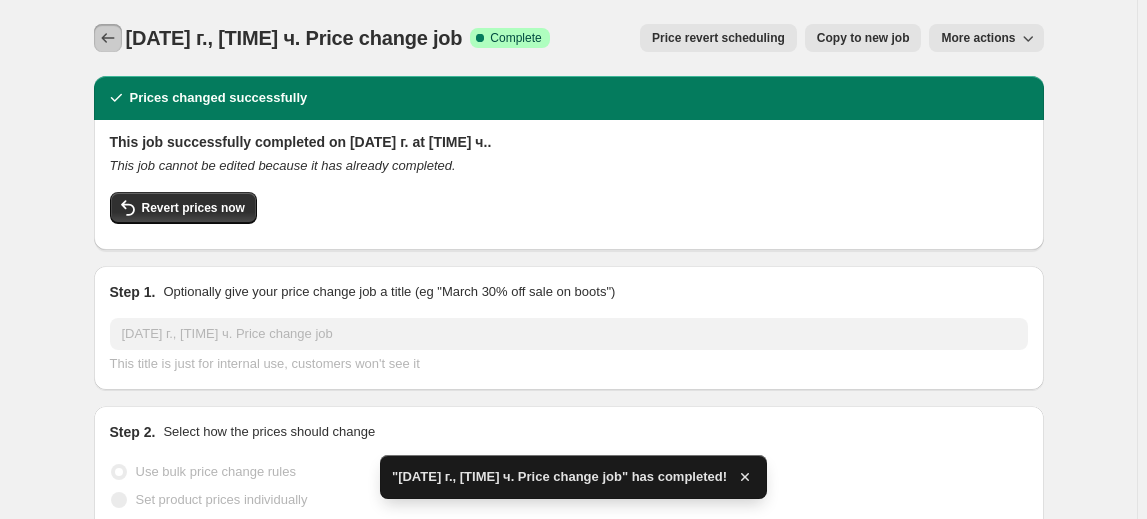 click 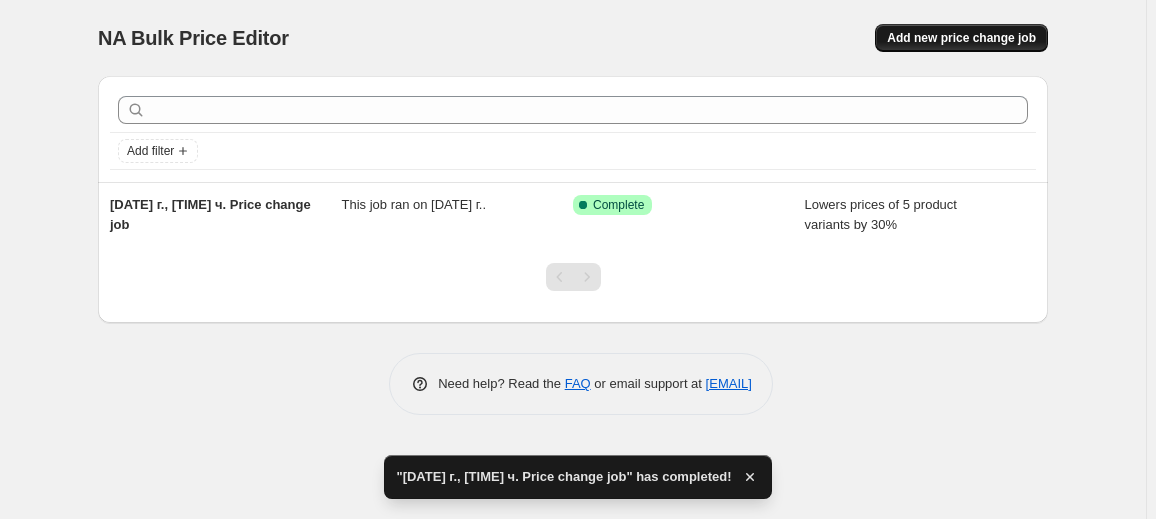 click on "Add new price change job" at bounding box center (961, 38) 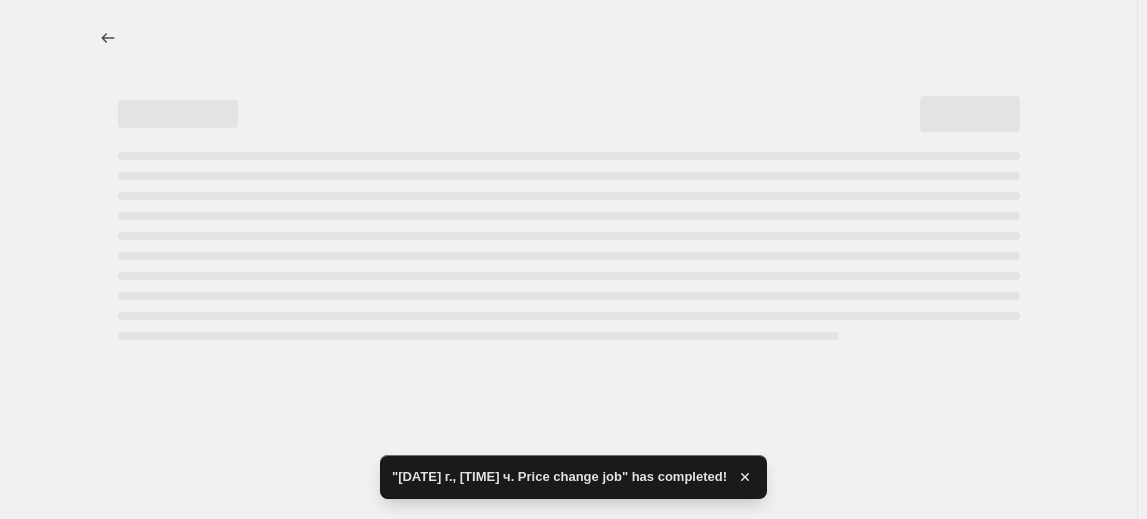 select on "percentage" 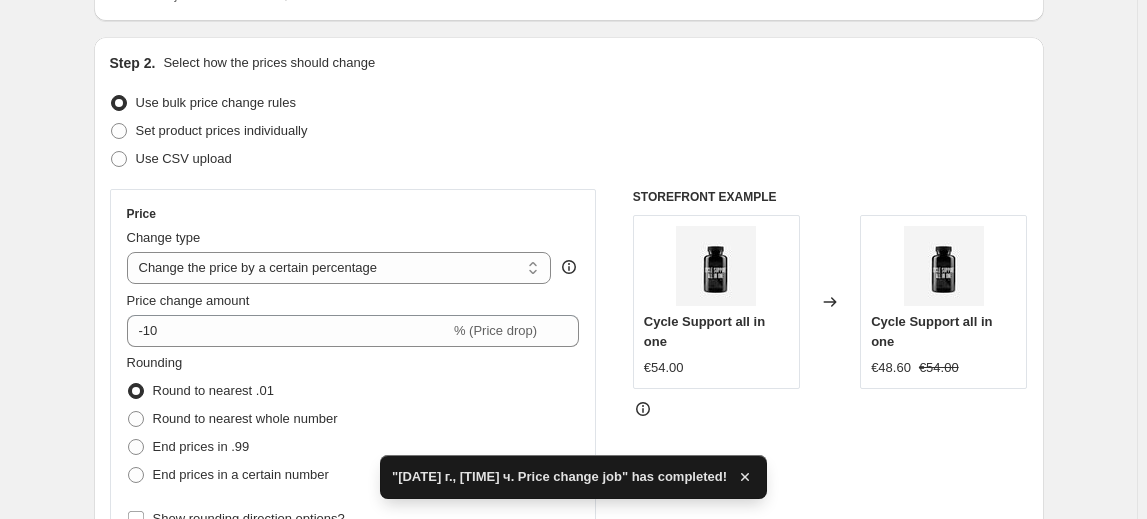 scroll, scrollTop: 181, scrollLeft: 0, axis: vertical 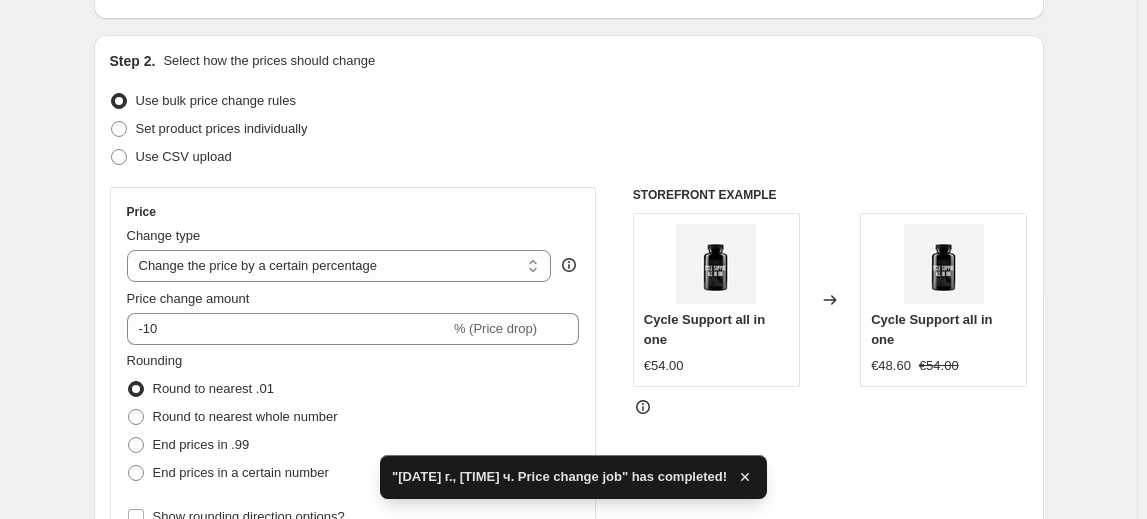click on "Price Change type Change the price to a certain amount Change the price by a certain amount Change the price by a certain percentage Change the price to the current compare at price (price before sale) Change the price by a certain amount relative to the compare at price Change the price by a certain percentage relative to the compare at price Don't change the price Change the price by a certain percentage relative to the cost per item Change price to certain cost margin Change the price by a certain percentage Price change amount -10 % (Price drop) Rounding Round to nearest .01 Round to nearest whole number End prices in .99 End prices in a certain number Show rounding direction options?" at bounding box center [353, 367] 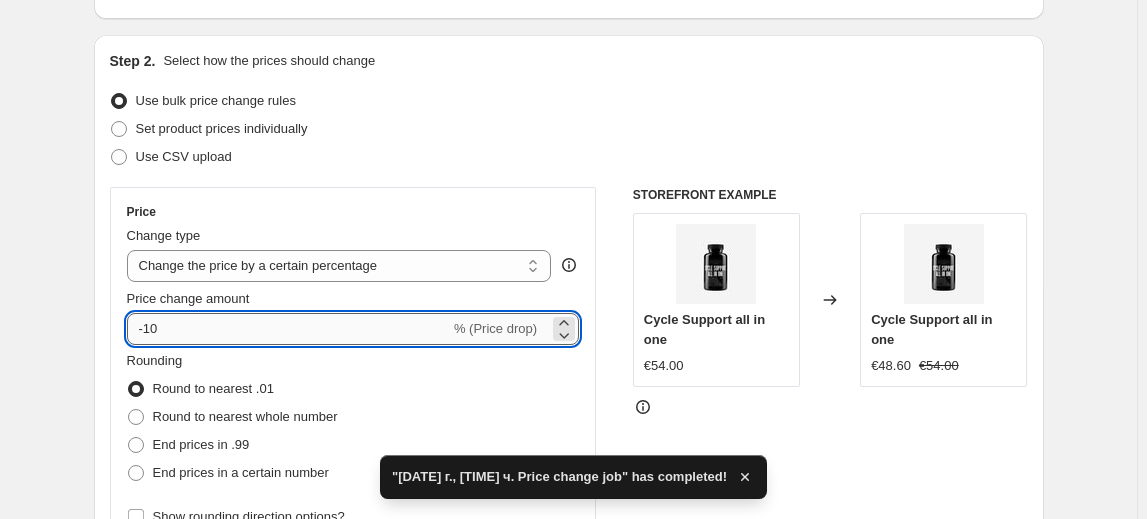 click on "-10" at bounding box center [288, 329] 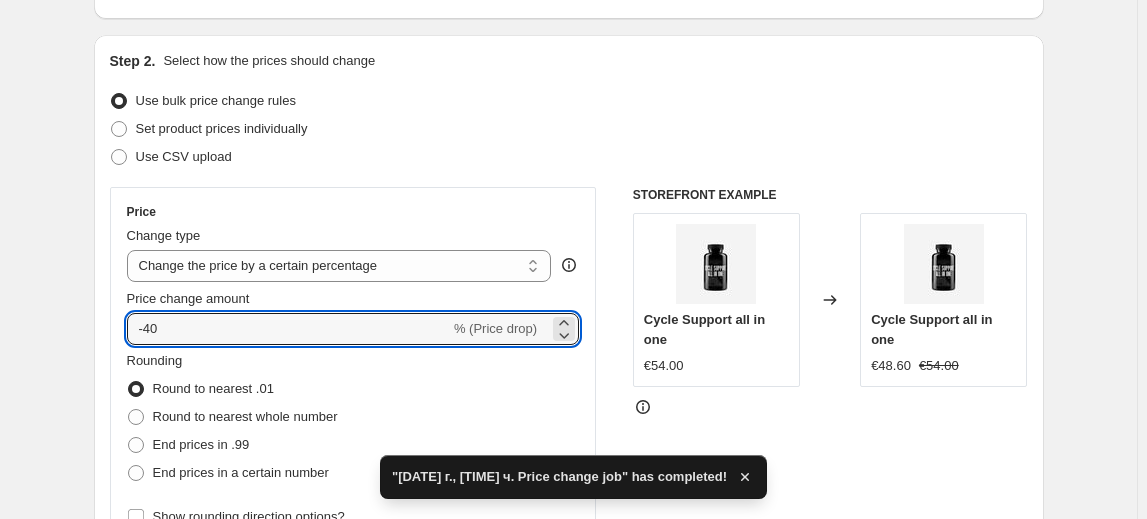 type on "-40" 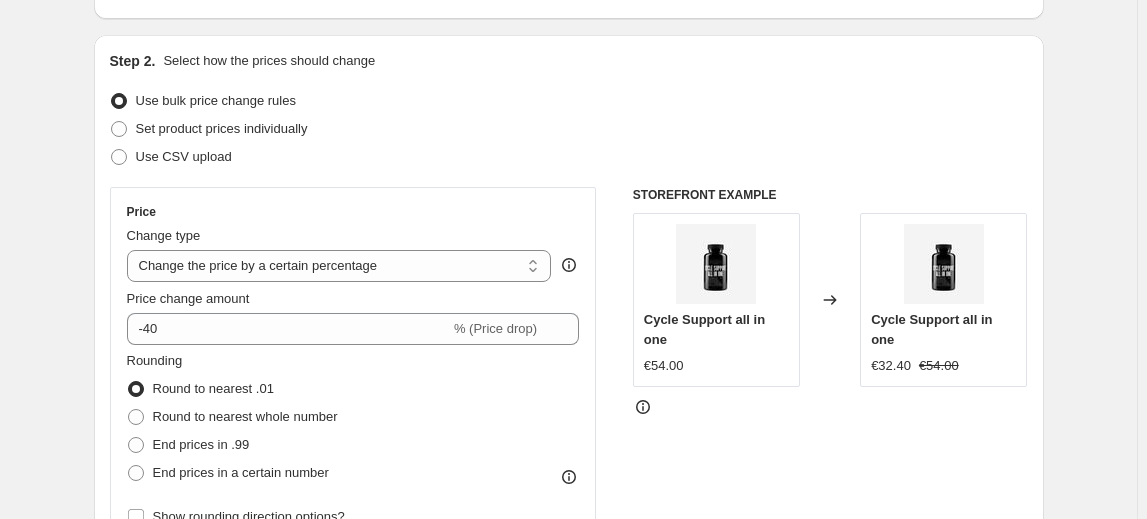 click on "Rounding Round to nearest .01 Round to nearest whole number End prices in .99 End prices in a certain number" at bounding box center [232, 419] 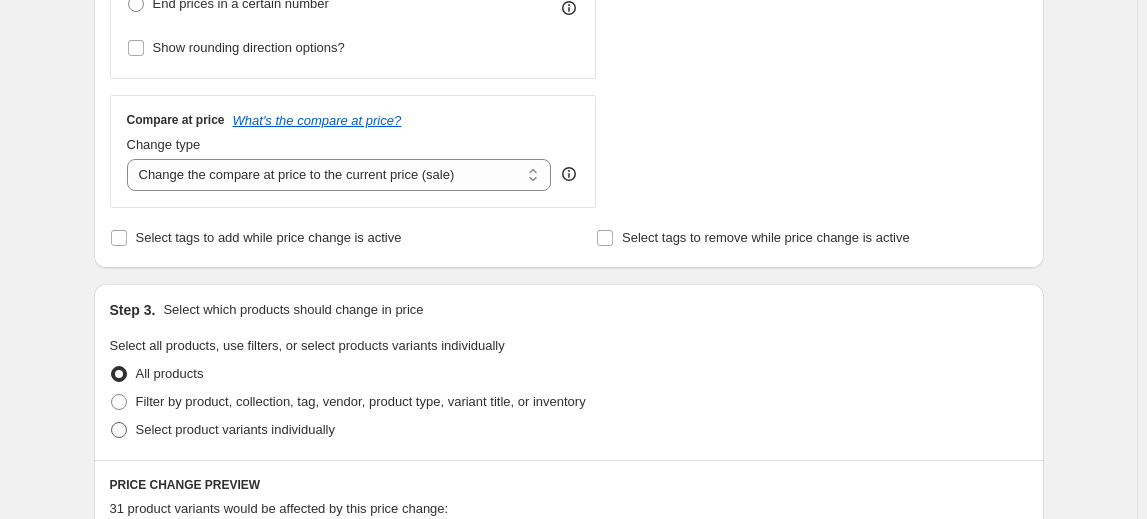 scroll, scrollTop: 727, scrollLeft: 0, axis: vertical 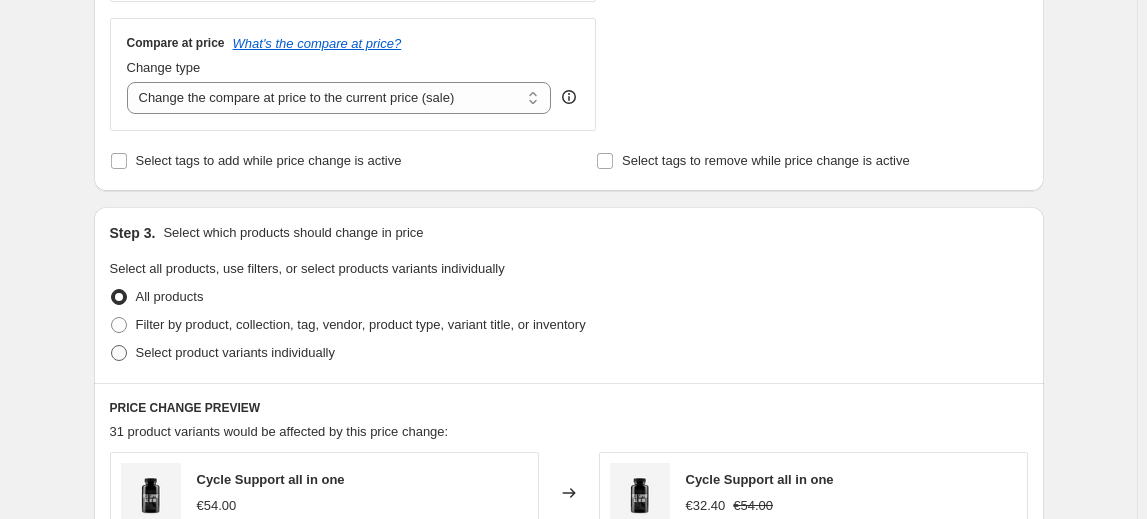 click on "Select product variants individually" at bounding box center (235, 352) 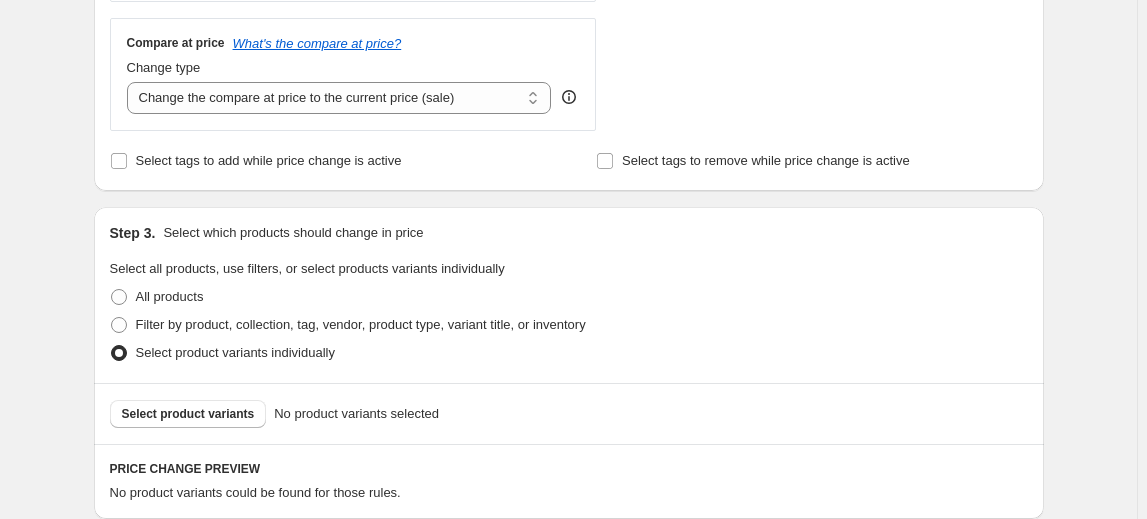 click on "Select product variants" at bounding box center (188, 414) 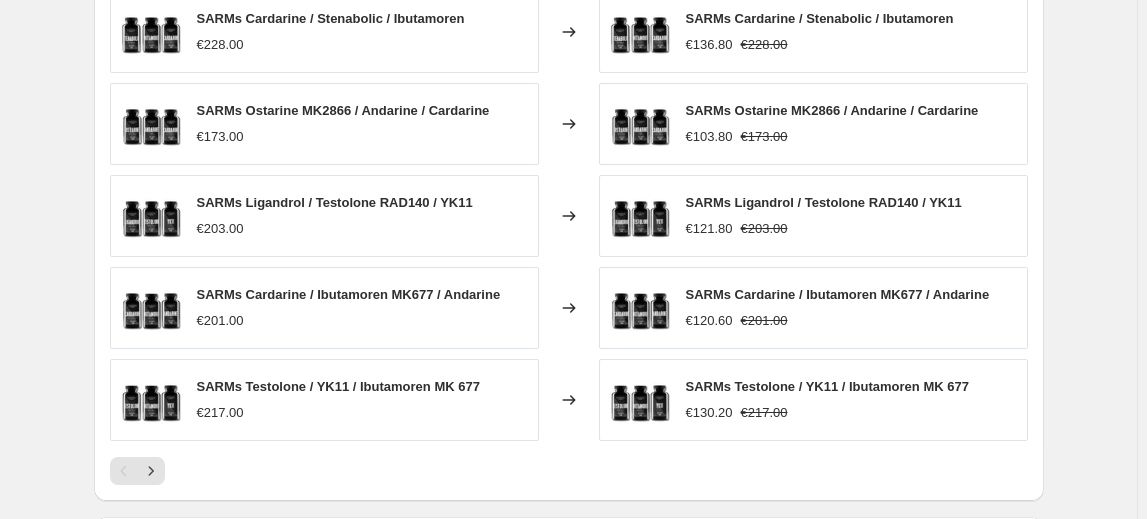 scroll, scrollTop: 1454, scrollLeft: 0, axis: vertical 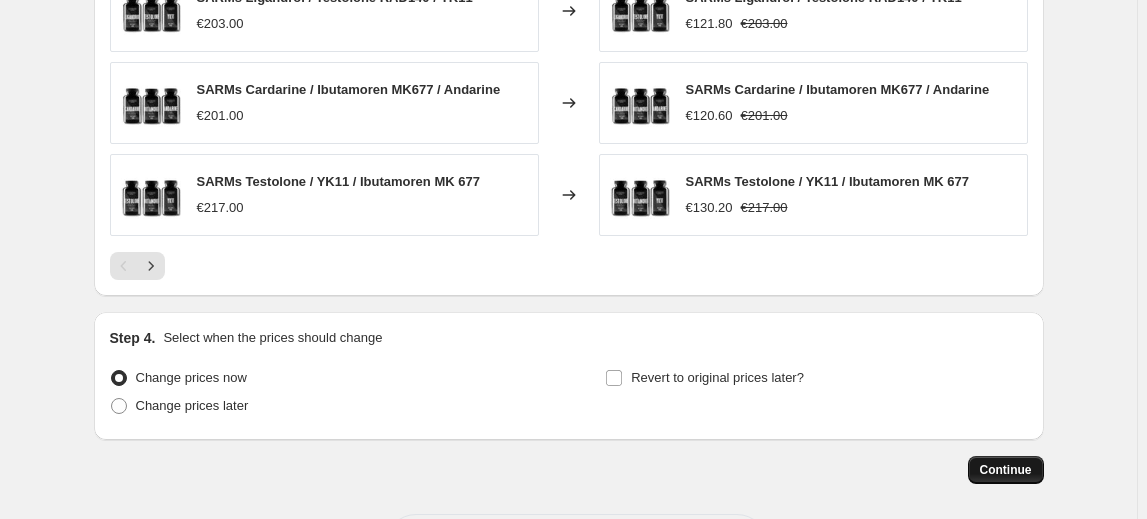 click on "Continue" at bounding box center (1006, 470) 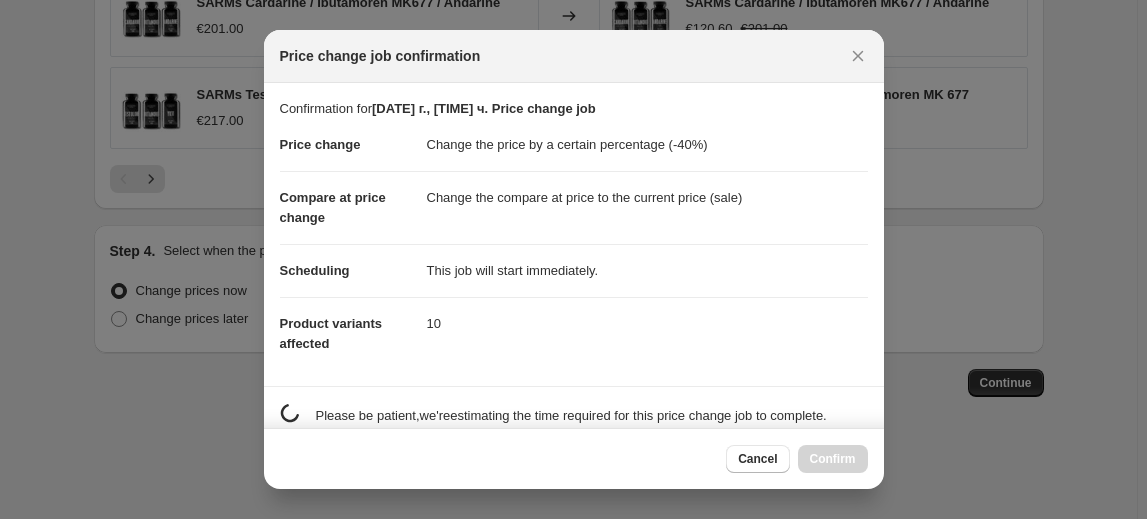 scroll, scrollTop: 1454, scrollLeft: 0, axis: vertical 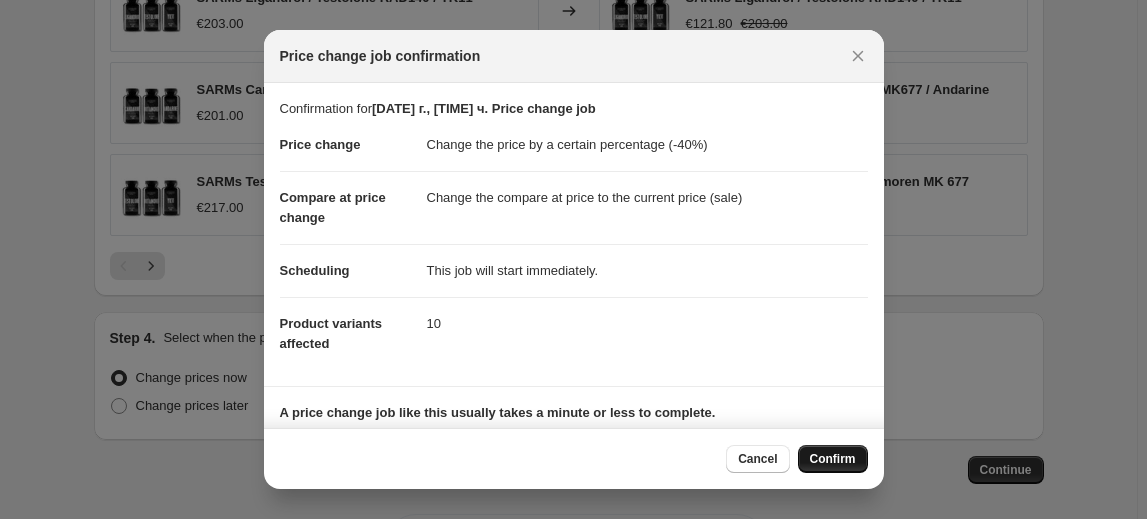 click on "Confirm" at bounding box center (833, 459) 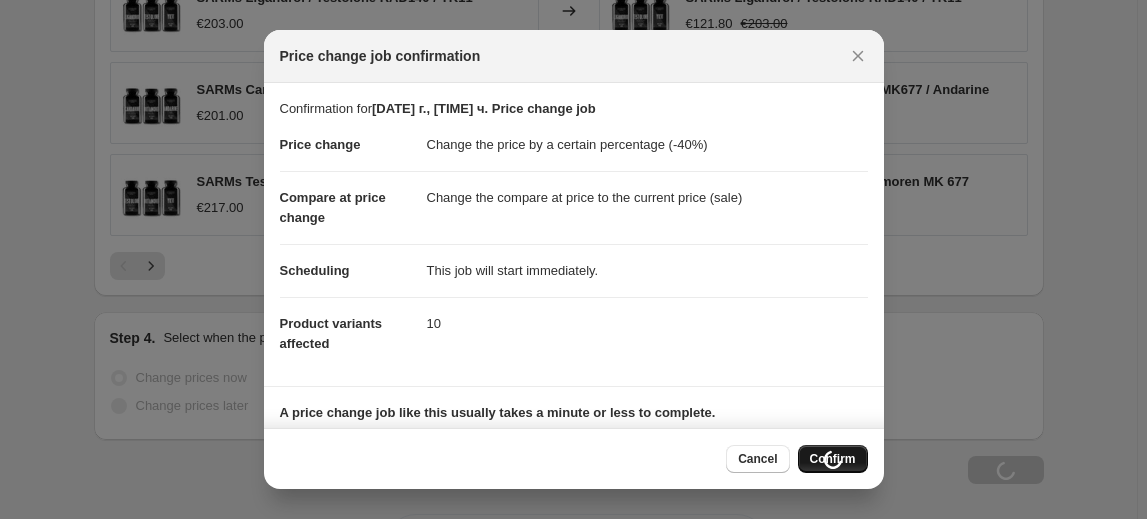 scroll, scrollTop: 1522, scrollLeft: 0, axis: vertical 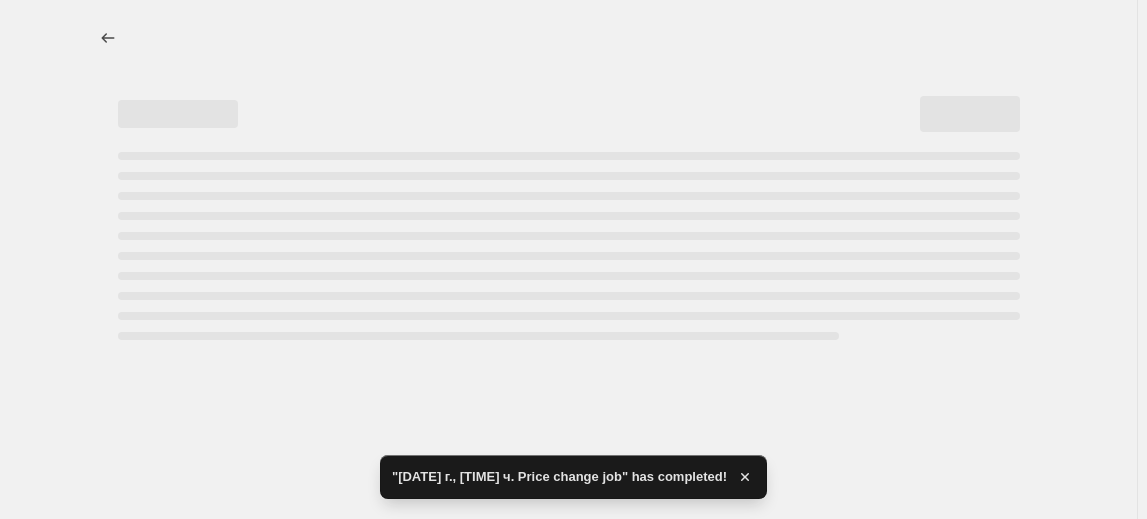 select on "percentage" 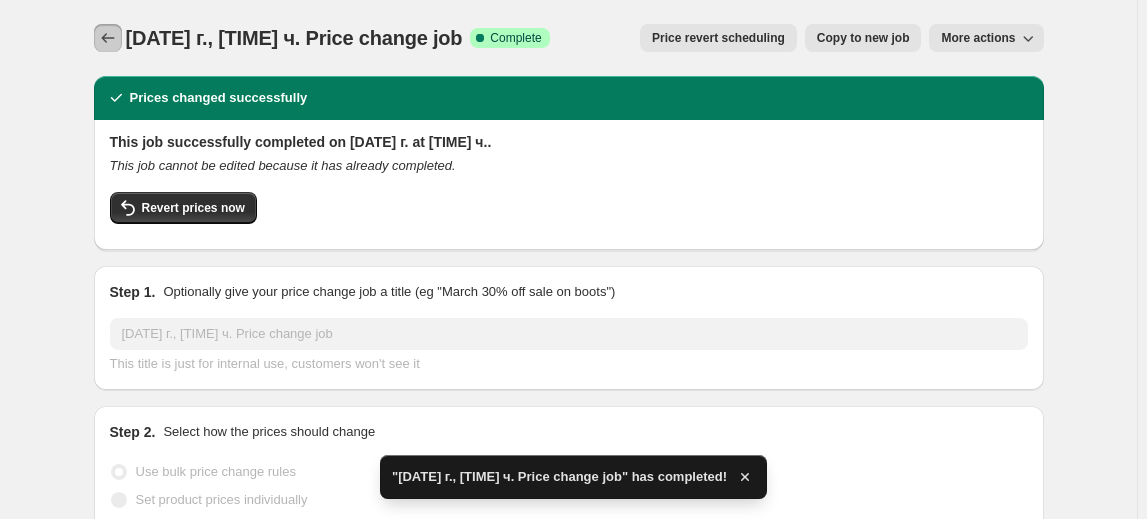 click 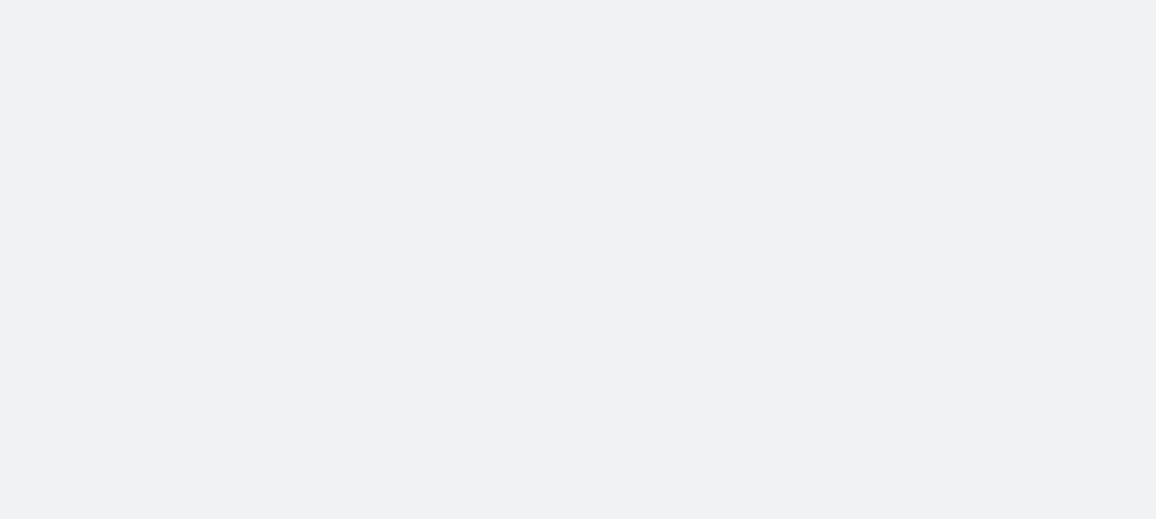scroll, scrollTop: 0, scrollLeft: 0, axis: both 